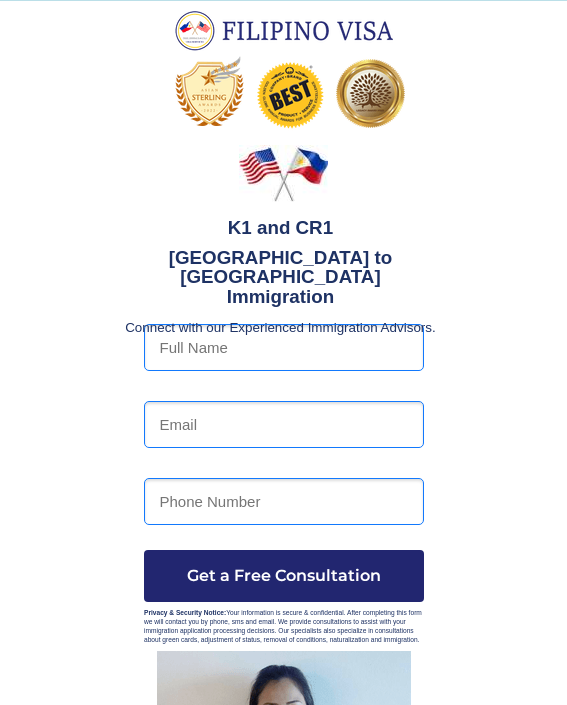 scroll, scrollTop: 616, scrollLeft: 0, axis: vertical 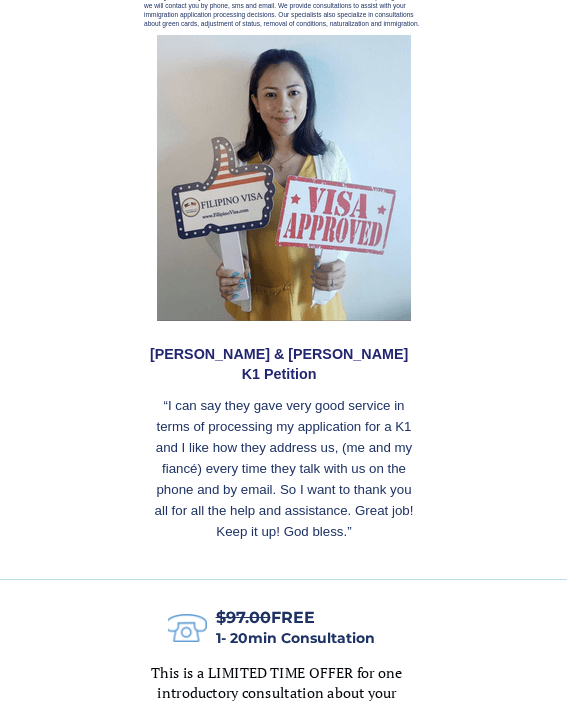 click on "United States and Philippines immigration assistance for  fiancé , spouse, family and more. Filipino Visa is an immigration consulting firm that specializes in assisting Fil-Am couples. If you are a Filipina who is engaged to a US citizen, our professional consultants can offer you expert assistance tailored to your specific situation (K1 or CR1 immigration). Our consultants are fluent in both Filipino and English, ensuring that both parties receive advice in their native language. Services Process Our Services For over 10 years our Immigration Consultants have advised international couples on the intricacies and complexities of the Philippines to US immigration process for fiances and married couples.  Team Expert Advice EXPERIENCE Our Process Our Immigration Consultants stay on top of the latest changes and updates to immigration policy for Fil-Am couples wanting to be together in the US. We can offer practical advice based on your unique situation.  Meet Our Consulting Team Heart, Knowledge and Dedication" at bounding box center [284, -616] 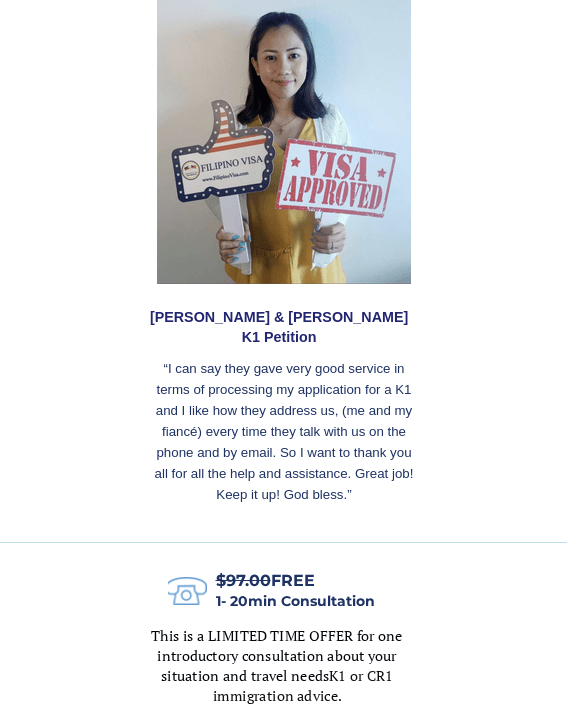 scroll, scrollTop: 656, scrollLeft: 0, axis: vertical 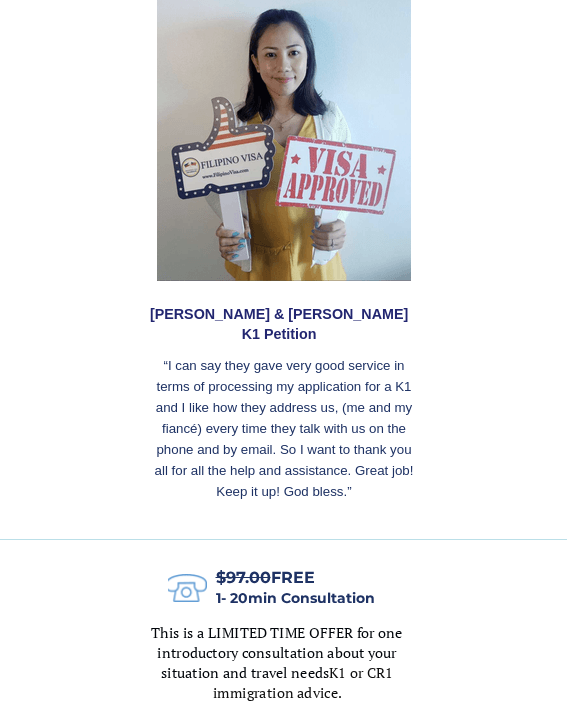 click at bounding box center (284, 138) 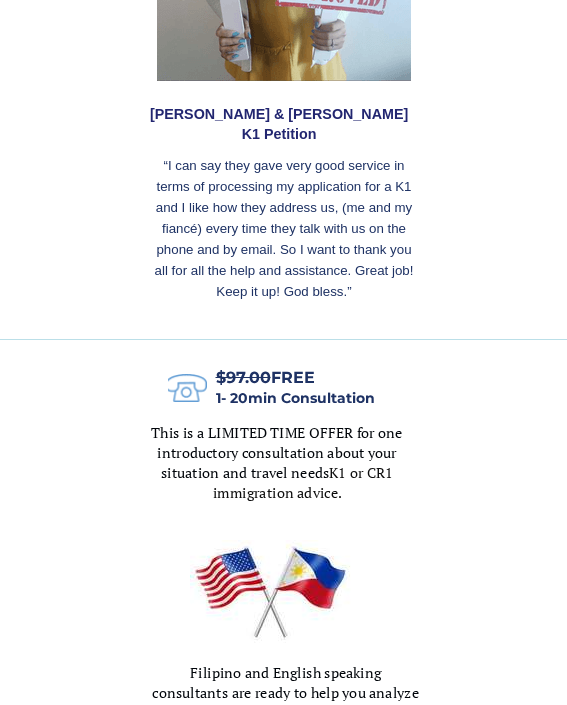 click on "United States and Philippines immigration assistance for  fiancé , spouse, family and more. Filipino Visa is an immigration consulting firm that specializes in assisting Fil-Am couples. If you are a Filipina who is engaged to a US citizen, our professional consultants can offer you expert assistance tailored to your specific situation (K1 or CR1 immigration). Our consultants are fluent in both Filipino and English, ensuring that both parties receive advice in their native language. Services Process Our Services For over 10 years our Immigration Consultants have advised international couples on the intricacies and complexities of the Philippines to US immigration process for fiances and married couples.  Team Expert Advice EXPERIENCE Our Process Our Immigration Consultants stay on top of the latest changes and updates to immigration policy for Fil-Am couples wanting to be together in the US. We can offer practical advice based on your unique situation.  Meet Our Consulting Team Heart, Knowledge and Dedication" at bounding box center [283, 3893] 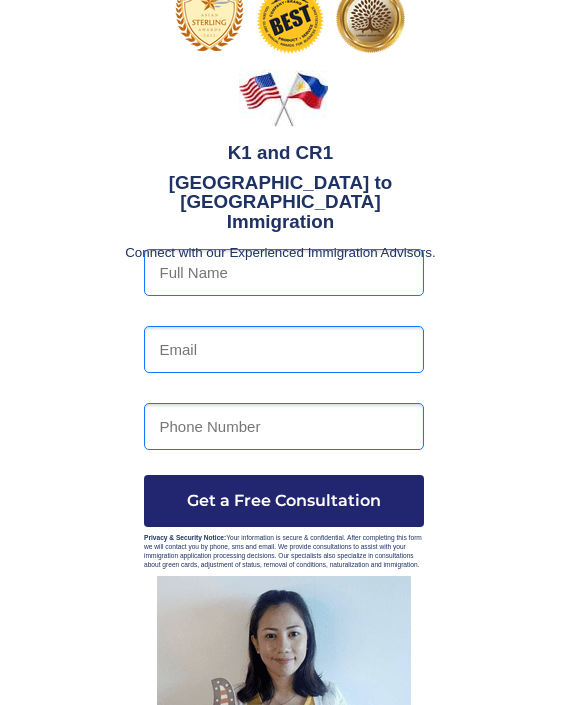 scroll, scrollTop: 80, scrollLeft: 0, axis: vertical 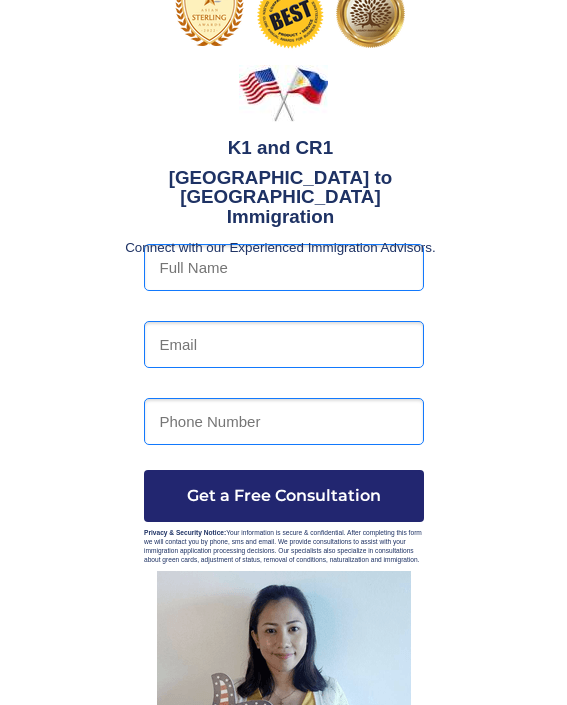 click at bounding box center (284, 518) 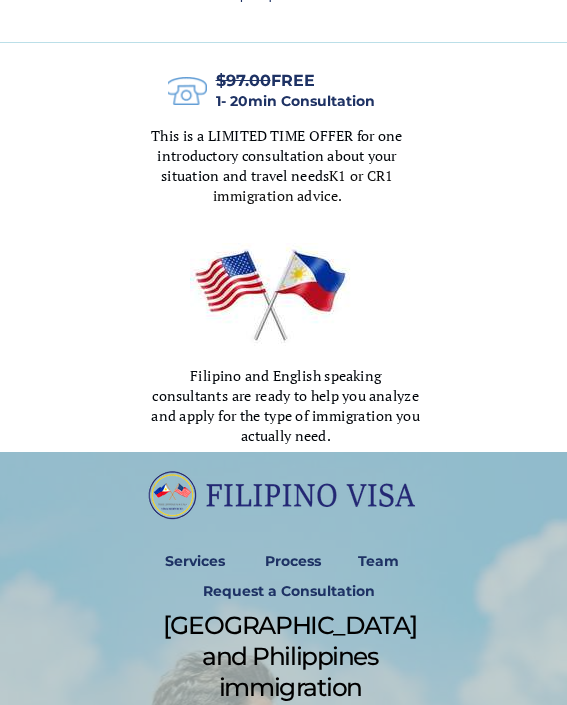 scroll, scrollTop: 1312, scrollLeft: 0, axis: vertical 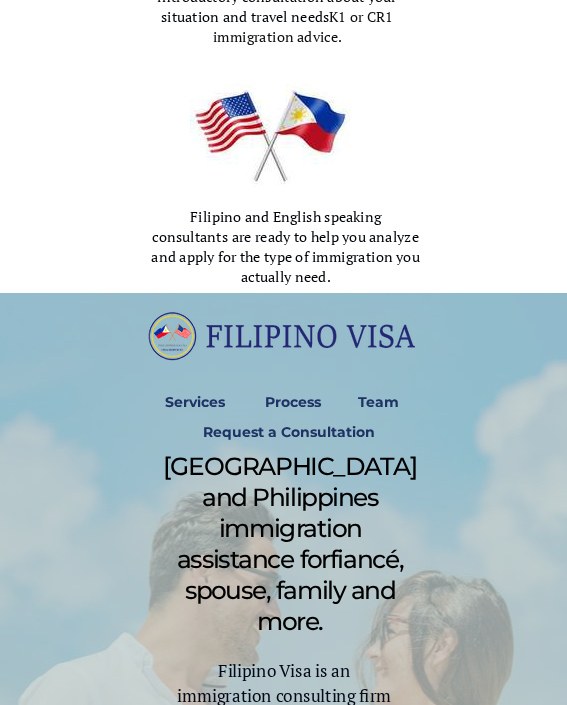 click on "Services" at bounding box center (195, 402) 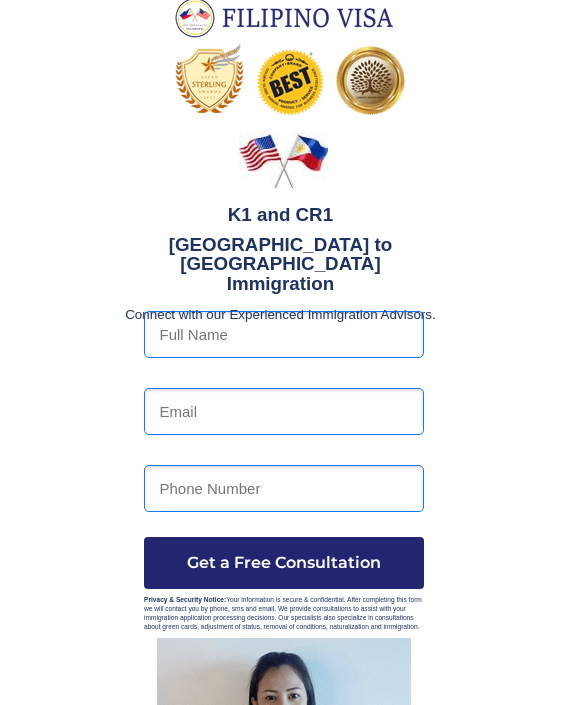 scroll, scrollTop: 0, scrollLeft: 0, axis: both 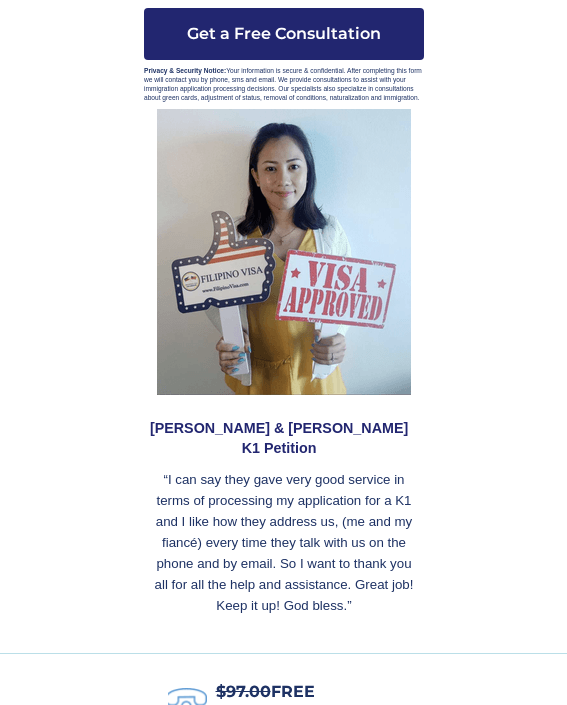 click at bounding box center (284, 252) 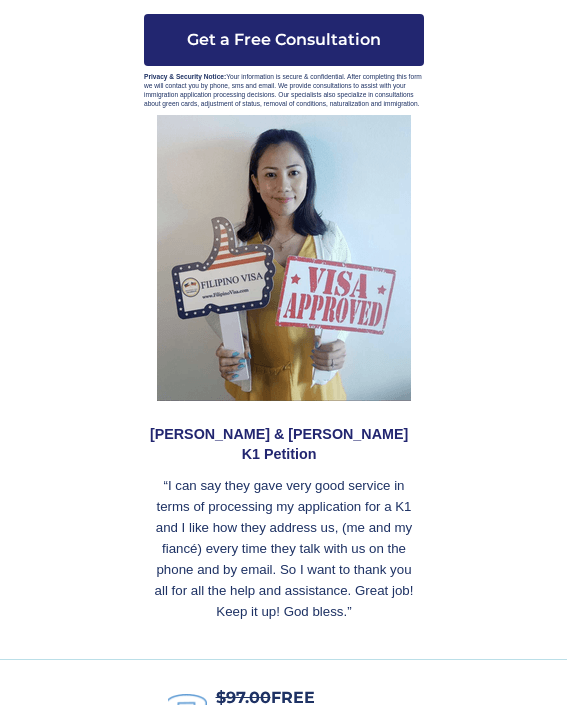 click at bounding box center (284, 258) 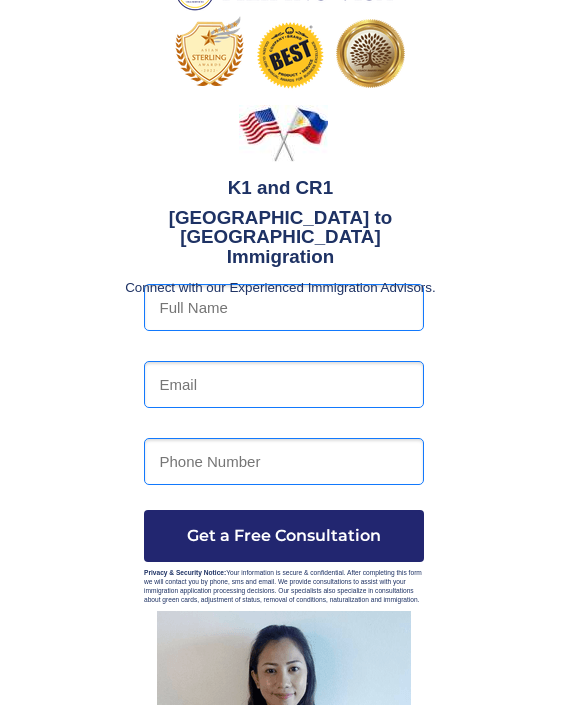 scroll, scrollTop: 0, scrollLeft: 0, axis: both 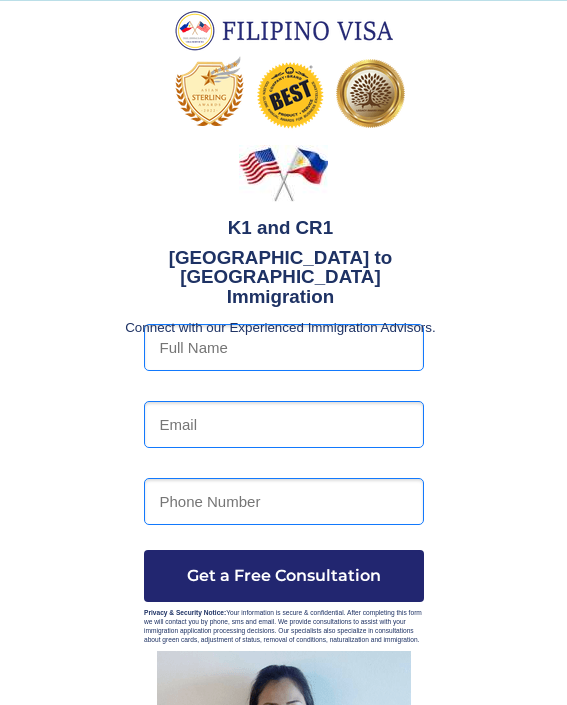 click on "Connect with our Experienced Immigration Advisors." at bounding box center (280, 327) 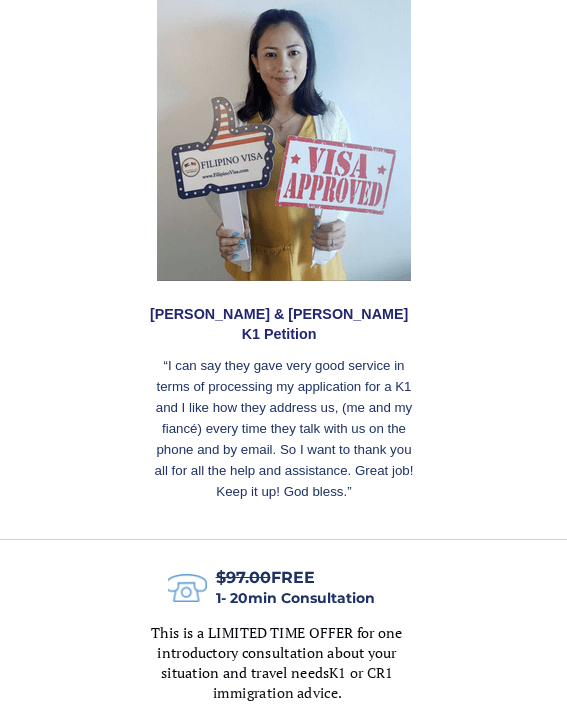 click at bounding box center (284, 138) 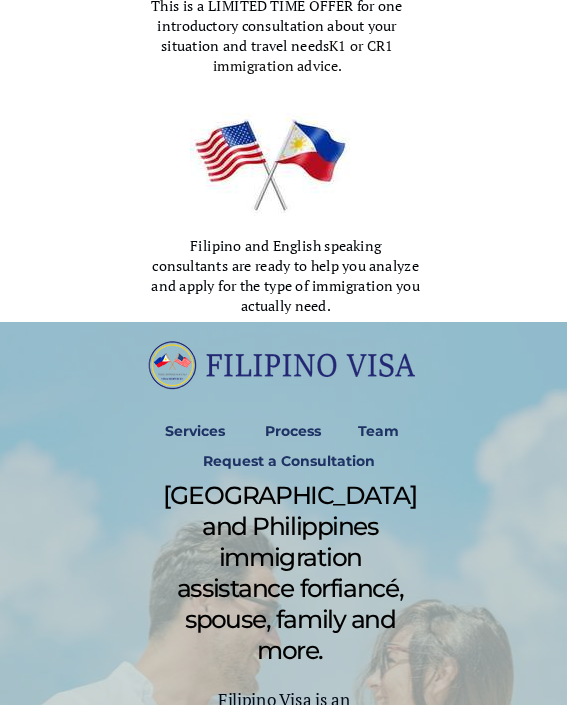 scroll, scrollTop: 776, scrollLeft: 0, axis: vertical 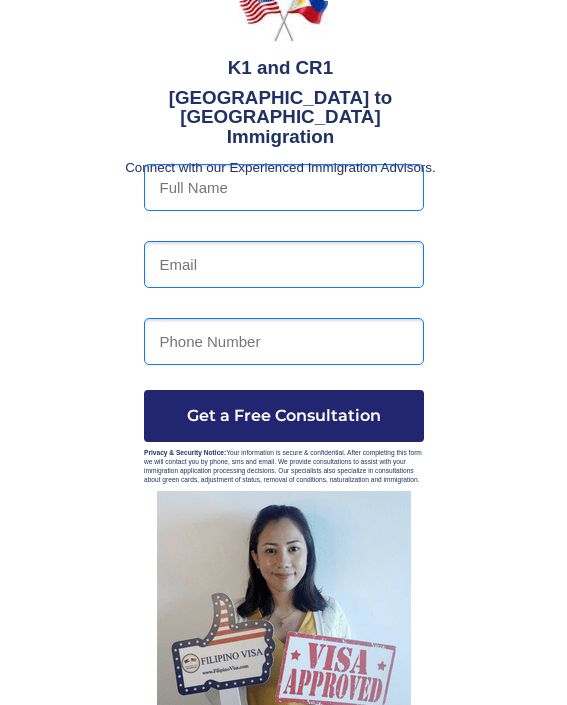 click on "United States and Philippines immigration assistance for  fiancé , spouse, family and more. Filipino Visa is an immigration consulting firm that specializes in assisting Fil-Am couples. If you are a Filipina who is engaged to a US citizen, our professional consultants can offer you expert assistance tailored to your specific situation (K1 or CR1 immigration). Our consultants are fluent in both Filipino and English, ensuring that both parties receive advice in their native language. Services Process Our Services For over 10 years our Immigration Consultants have advised international couples on the intricacies and complexities of the Philippines to US immigration process for fiances and married couples.  Team Expert Advice EXPERIENCE Our Process Our Immigration Consultants stay on top of the latest changes and updates to immigration policy for Fil-Am couples wanting to be together in the US. We can offer practical advice based on your unique situation.  Meet Our Consulting Team Heart, Knowledge and Dedication" at bounding box center [283, 4589] 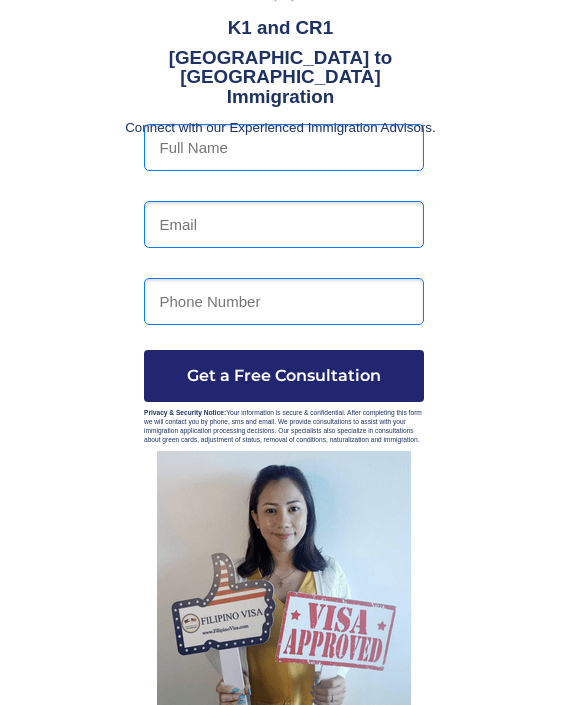 click on "United States and Philippines immigration assistance for  fiancé , spouse, family and more. Filipino Visa is an immigration consulting firm that specializes in assisting Fil-Am couples. If you are a Filipina who is engaged to a US citizen, our professional consultants can offer you expert assistance tailored to your specific situation (K1 or CR1 immigration). Our consultants are fluent in both Filipino and English, ensuring that both parties receive advice in their native language. Services Process Our Services For over 10 years our Immigration Consultants have advised international couples on the intricacies and complexities of the Philippines to US immigration process for fiances and married couples.  Team Expert Advice EXPERIENCE Our Process Our Immigration Consultants stay on top of the latest changes and updates to immigration policy for Fil-Am couples wanting to be together in the US. We can offer practical advice based on your unique situation.  Meet Our Consulting Team Heart, Knowledge and Dedication" at bounding box center [283, 4549] 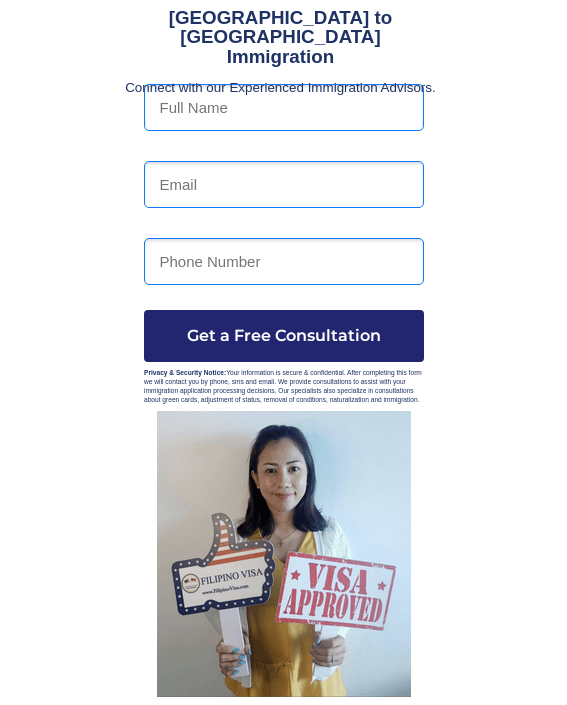 scroll, scrollTop: 72, scrollLeft: 0, axis: vertical 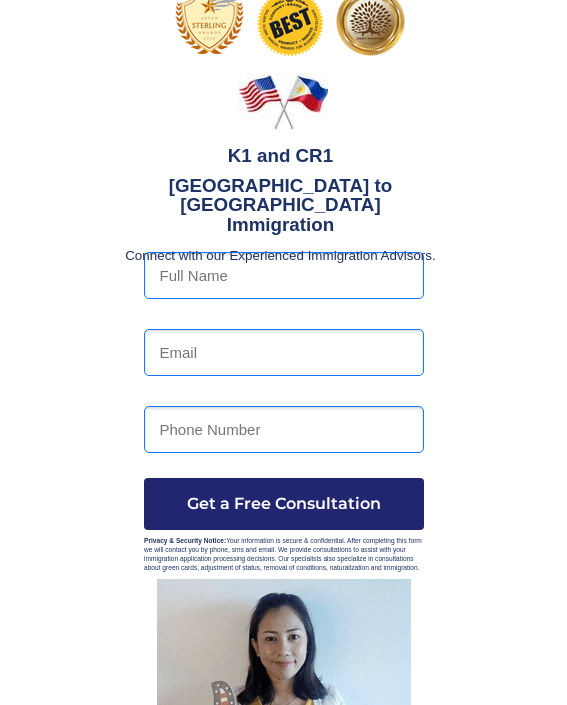 click on "United States and Philippines immigration assistance for  fiancé , spouse, family and more. Filipino Visa is an immigration consulting firm that specializes in assisting Fil-Am couples. If you are a Filipina who is engaged to a US citizen, our professional consultants can offer you expert assistance tailored to your specific situation (K1 or CR1 immigration). Our consultants are fluent in both Filipino and English, ensuring that both parties receive advice in their native language. Services Process Our Services For over 10 years our Immigration Consultants have advised international couples on the intricacies and complexities of the Philippines to US immigration process for fiances and married couples.  Team Expert Advice EXPERIENCE Our Process Our Immigration Consultants stay on top of the latest changes and updates to immigration policy for Fil-Am couples wanting to be together in the US. We can offer practical advice based on your unique situation.  Meet Our Consulting Team Heart, Knowledge and Dedication" at bounding box center [283, 4677] 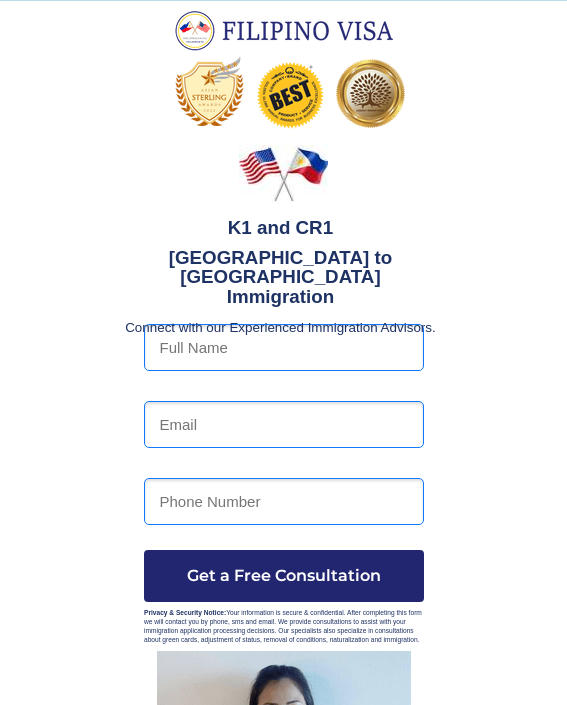 click on "United States and Philippines immigration assistance for  fiancé , spouse, family and more. Filipino Visa is an immigration consulting firm that specializes in assisting Fil-Am couples. If you are a Filipina who is engaged to a US citizen, our professional consultants can offer you expert assistance tailored to your specific situation (K1 or CR1 immigration). Our consultants are fluent in both Filipino and English, ensuring that both parties receive advice in their native language. Services Process Our Services For over 10 years our Immigration Consultants have advised international couples on the intricacies and complexities of the Philippines to US immigration process for fiances and married couples.  Team Expert Advice EXPERIENCE Our Process Our Immigration Consultants stay on top of the latest changes and updates to immigration policy for Fil-Am couples wanting to be together in the US. We can offer practical advice based on your unique situation.  Meet Our Consulting Team Heart, Knowledge and Dedication" at bounding box center (283, 4749) 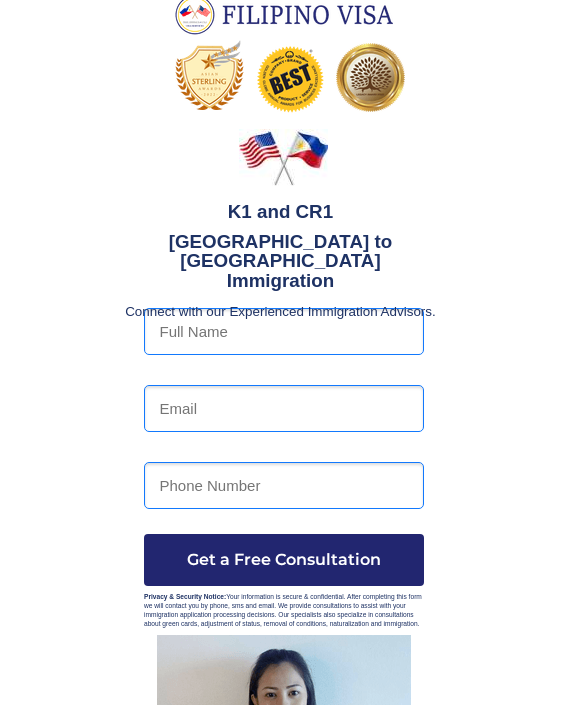 scroll, scrollTop: 0, scrollLeft: 0, axis: both 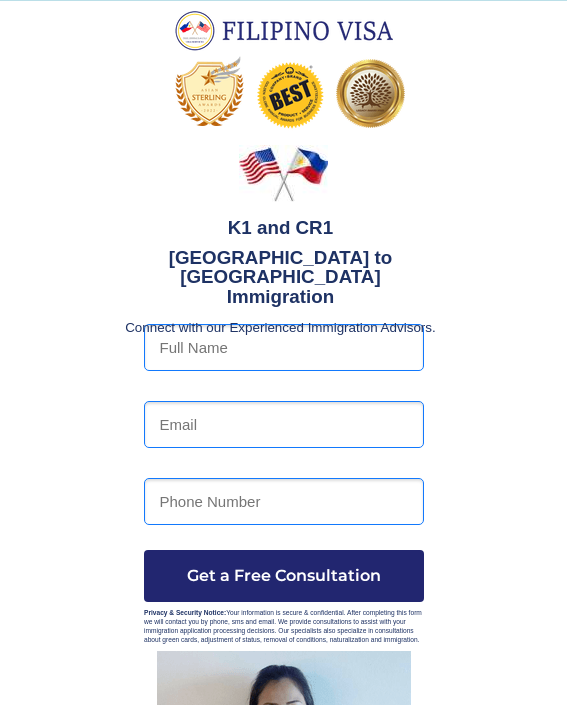 click on "K1 and CR1  Philippines to US Immigration  Connect with our Experienced Immigration Advisors." at bounding box center (280, 279) 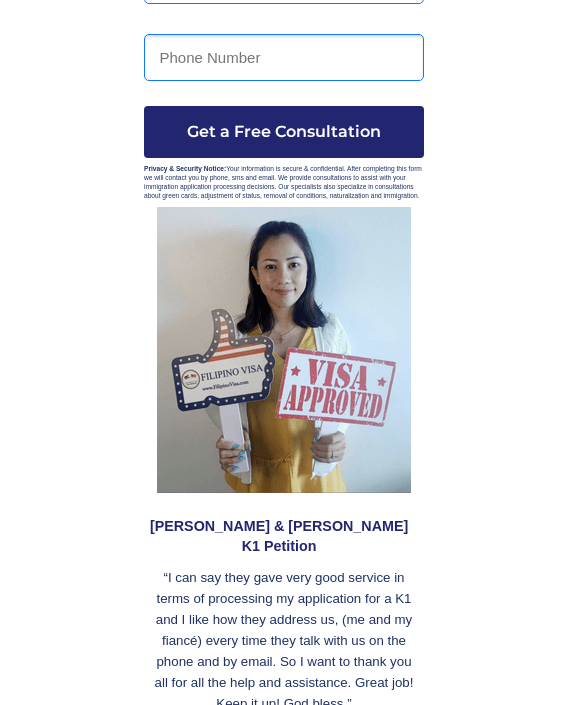 click on "United States and Philippines immigration assistance for  fiancé , spouse, family and more. Filipino Visa is an immigration consulting firm that specializes in assisting Fil-Am couples. If you are a Filipina who is engaged to a US citizen, our professional consultants can offer you expert assistance tailored to your specific situation (K1 or CR1 immigration). Our consultants are fluent in both Filipino and English, ensuring that both parties receive advice in their native language. Services Process Our Services For over 10 years our Immigration Consultants have advised international couples on the intricacies and complexities of the Philippines to US immigration process for fiances and married couples.  Team Expert Advice EXPERIENCE Our Process Our Immigration Consultants stay on top of the latest changes and updates to immigration policy for Fil-Am couples wanting to be together in the US. We can offer practical advice based on your unique situation.  Meet Our Consulting Team Heart, Knowledge and Dedication" at bounding box center (284, -444) 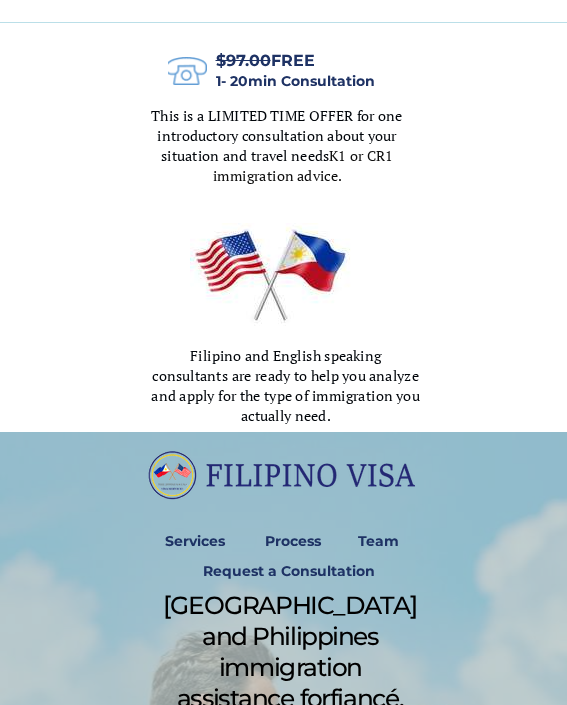 scroll, scrollTop: 1272, scrollLeft: 0, axis: vertical 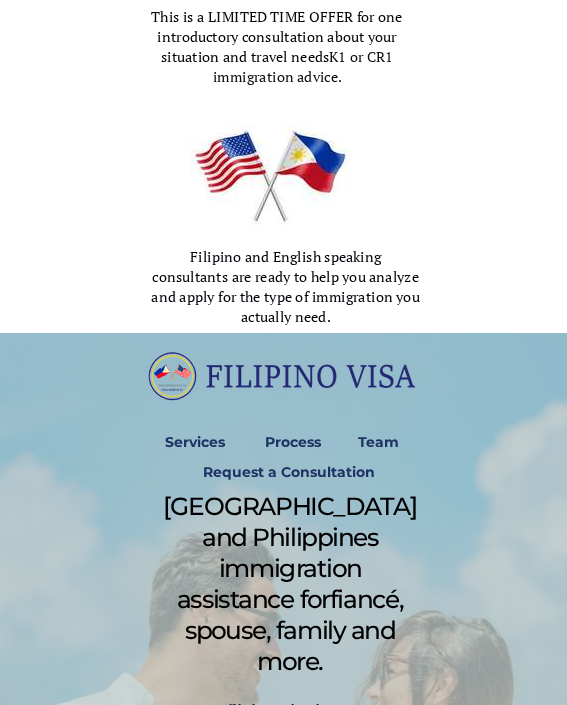 click at bounding box center (284, 128) 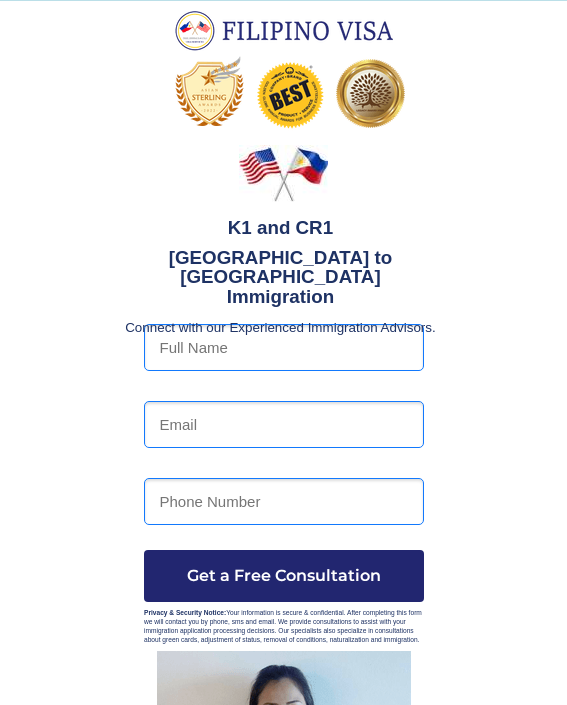 click on "United States and Philippines immigration assistance for  fiancé , spouse, family and more. Filipino Visa is an immigration consulting firm that specializes in assisting Fil-Am couples. If you are a Filipina who is engaged to a US citizen, our professional consultants can offer you expert assistance tailored to your specific situation (K1 or CR1 immigration). Our consultants are fluent in both Filipino and English, ensuring that both parties receive advice in their native language. Services Process Our Services For over 10 years our Immigration Consultants have advised international couples on the intricacies and complexities of the Philippines to US immigration process for fiances and married couples.  Team Expert Advice EXPERIENCE Our Process Our Immigration Consultants stay on top of the latest changes and updates to immigration policy for Fil-Am couples wanting to be together in the US. We can offer practical advice based on your unique situation.  Meet Our Consulting Team Heart, Knowledge and Dedication" at bounding box center [284, 0] 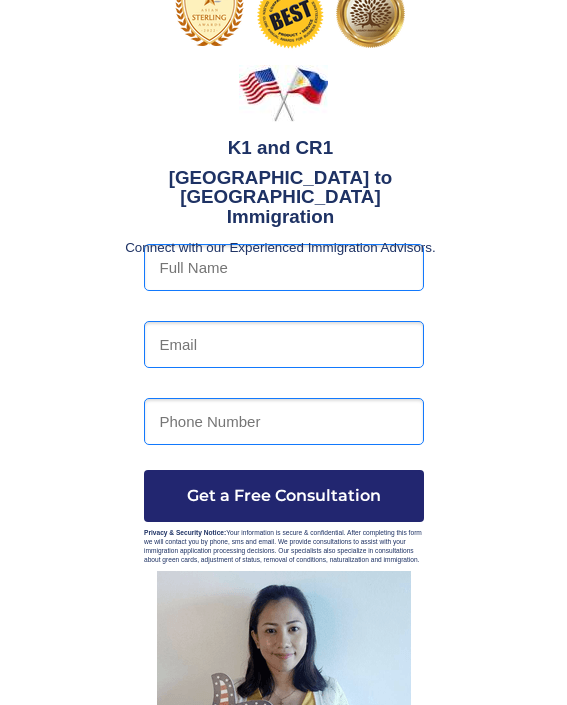 scroll, scrollTop: 120, scrollLeft: 0, axis: vertical 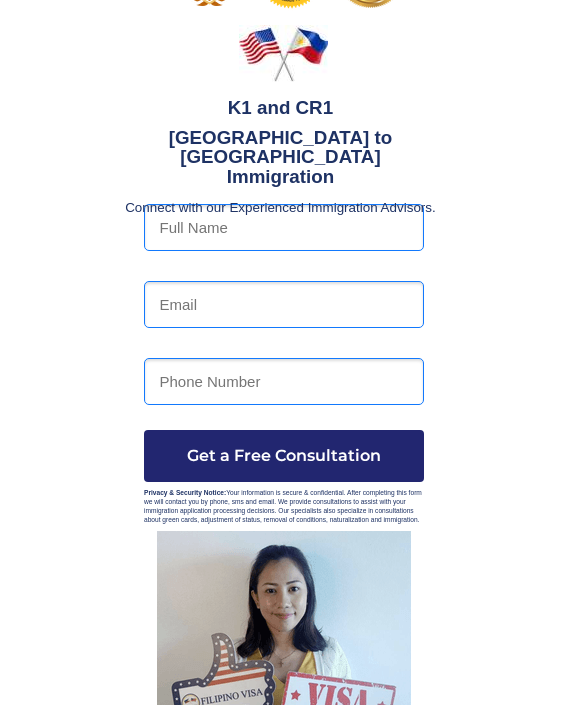 click at bounding box center (284, 381) 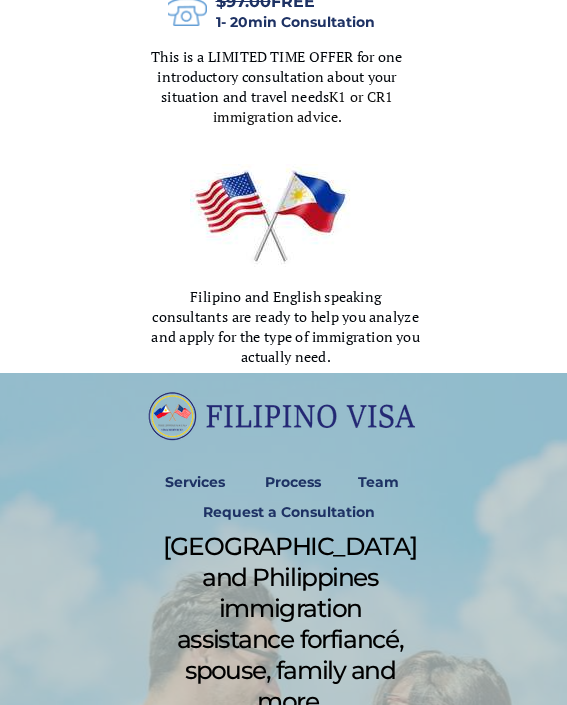 scroll, scrollTop: 325, scrollLeft: 0, axis: vertical 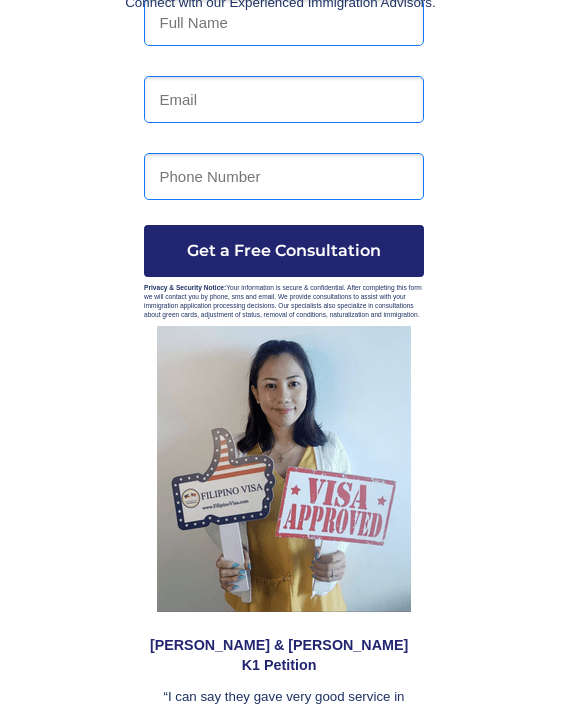 click on "United States and Philippines immigration assistance for  fiancé , spouse, family and more. Filipino Visa is an immigration consulting firm that specializes in assisting Fil-Am couples. If you are a Filipina who is engaged to a US citizen, our professional consultants can offer you expert assistance tailored to your specific situation (K1 or CR1 immigration). Our consultants are fluent in both Filipino and English, ensuring that both parties receive advice in their native language. Services Process Our Services For over 10 years our Immigration Consultants have advised international couples on the intricacies and complexities of the Philippines to US immigration process for fiances and married couples.  Team Expert Advice EXPERIENCE Our Process Our Immigration Consultants stay on top of the latest changes and updates to immigration policy for Fil-Am couples wanting to be together in the US. We can offer practical advice based on your unique situation.  Meet Our Consulting Team Heart, Knowledge and Dedication" at bounding box center (284, -325) 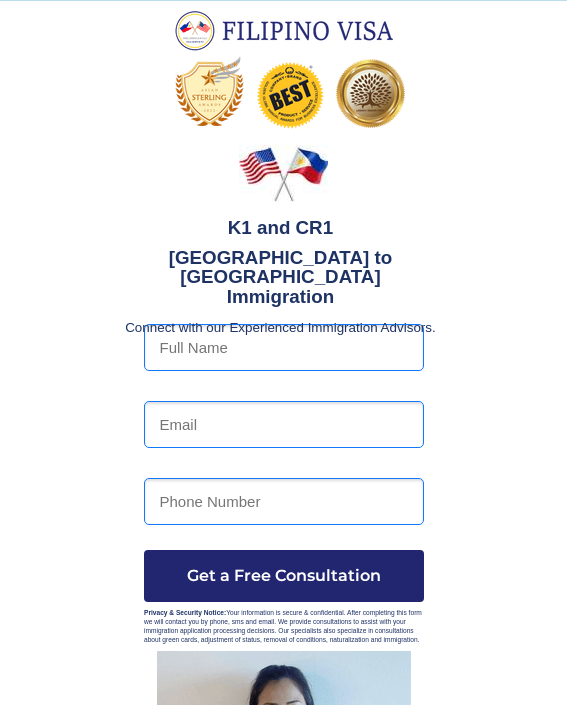 click at bounding box center [284, 598] 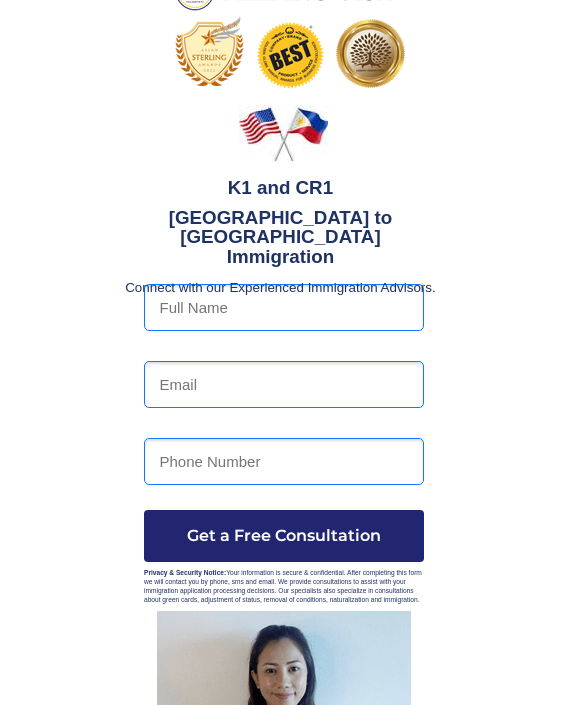 click at bounding box center [284, 384] 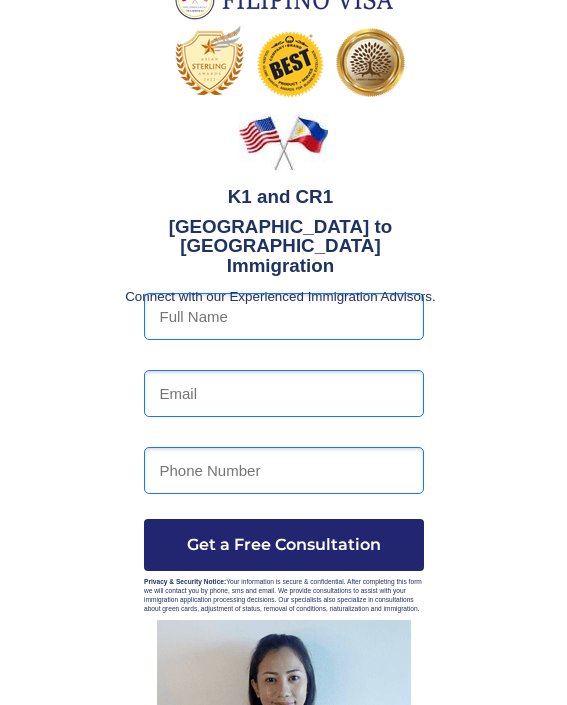 click at bounding box center (284, 567) 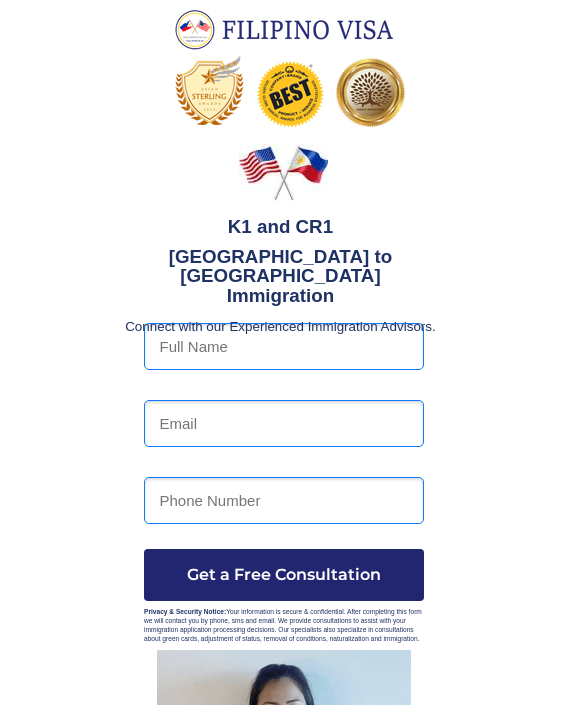 scroll, scrollTop: 0, scrollLeft: 0, axis: both 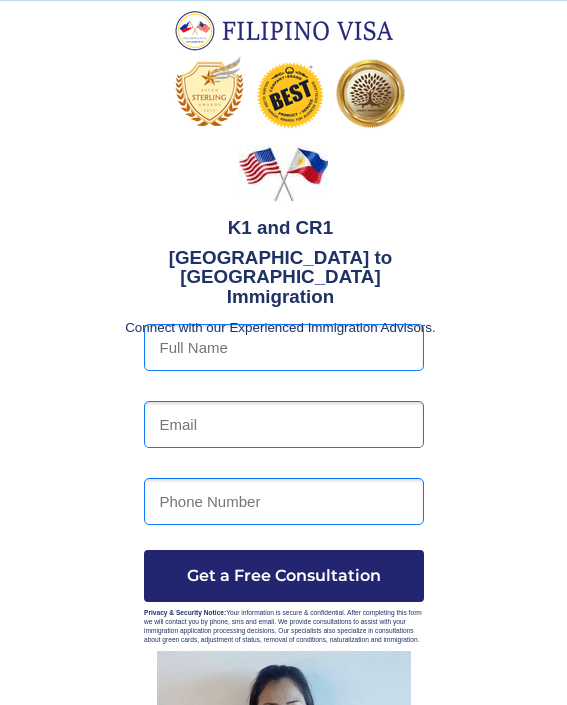 click on "United States and Philippines immigration assistance for  fiancé , spouse, family and more. Filipino Visa is an immigration consulting firm that specializes in assisting Fil-Am couples. If you are a Filipina who is engaged to a US citizen, our professional consultants can offer you expert assistance tailored to your specific situation (K1 or CR1 immigration). Our consultants are fluent in both Filipino and English, ensuring that both parties receive advice in their native language. Services Process Our Services For over 10 years our Immigration Consultants have advised international couples on the intricacies and complexities of the Philippines to US immigration process for fiances and married couples.  Team Expert Advice EXPERIENCE Our Process Our Immigration Consultants stay on top of the latest changes and updates to immigration policy for Fil-Am couples wanting to be together in the US. We can offer practical advice based on your unique situation.  Meet Our Consulting Team Heart, Knowledge and Dedication" at bounding box center (283, 4749) 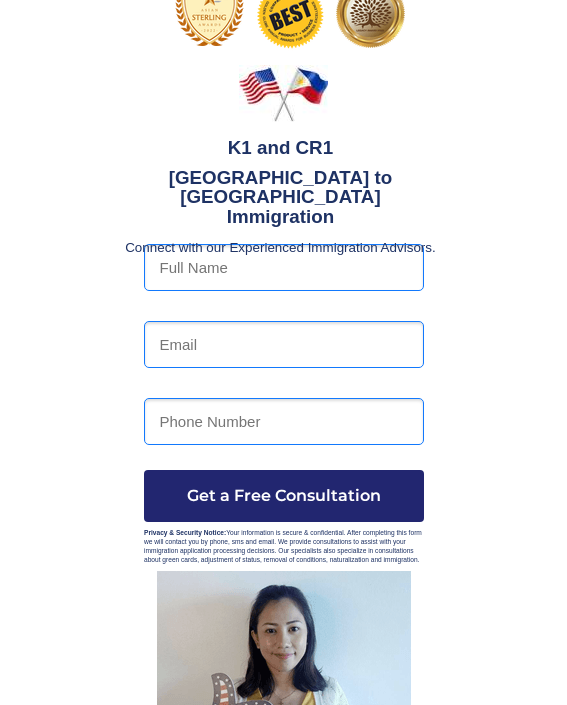 scroll, scrollTop: 0, scrollLeft: 0, axis: both 